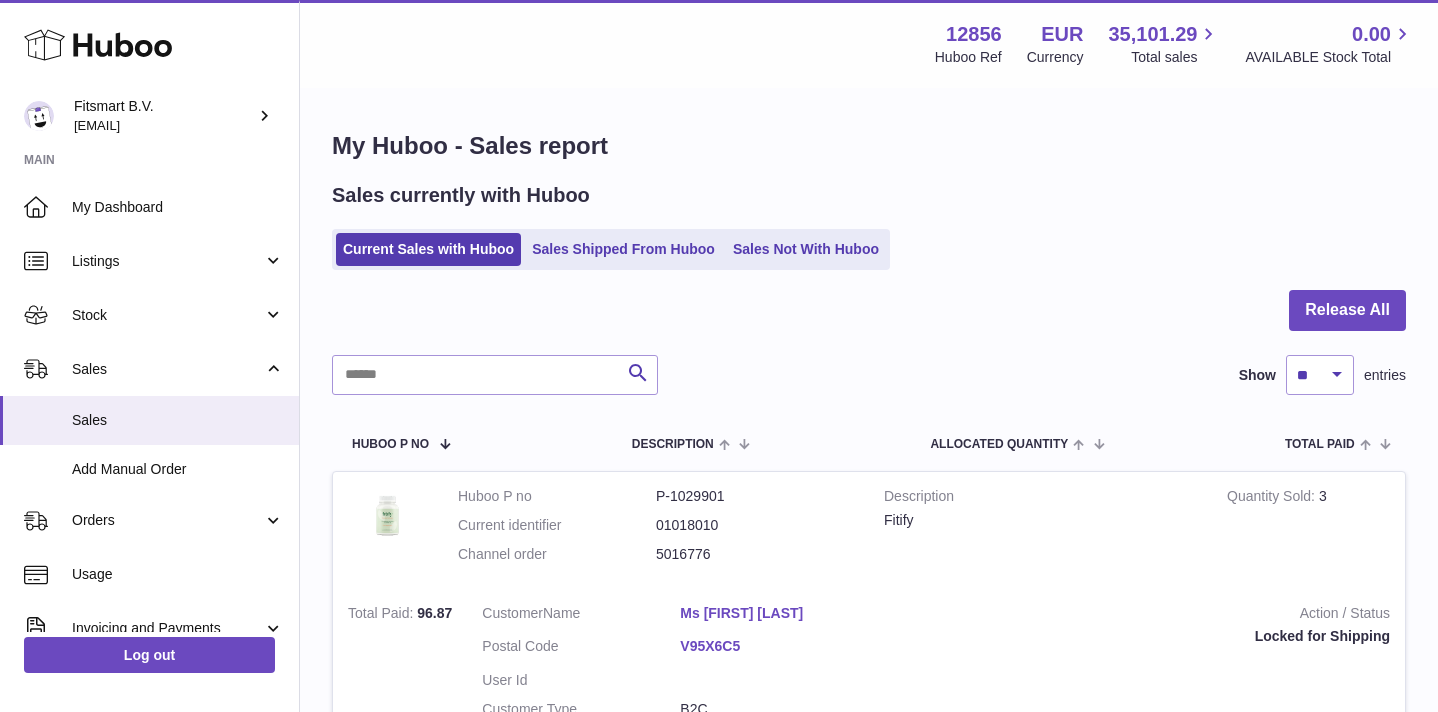 scroll, scrollTop: 90, scrollLeft: 0, axis: vertical 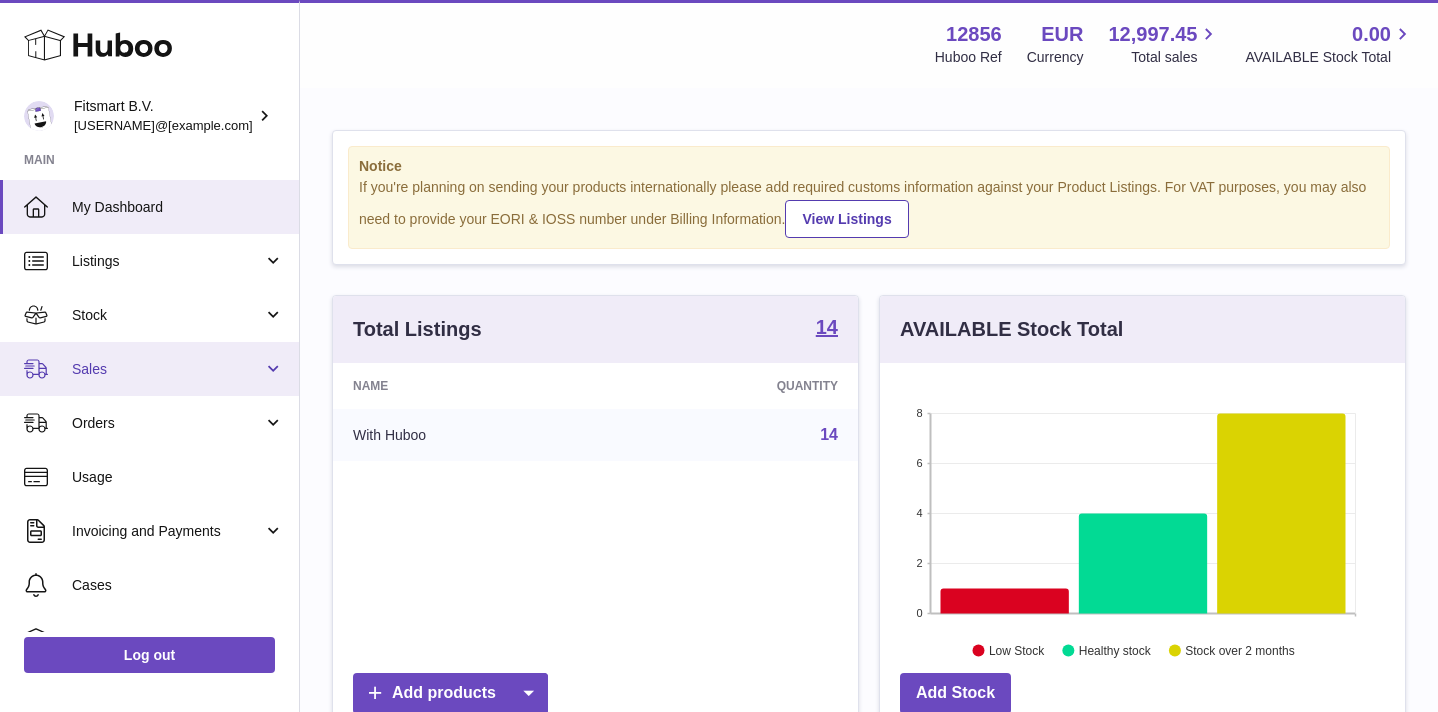 click on "Sales" at bounding box center [149, 369] 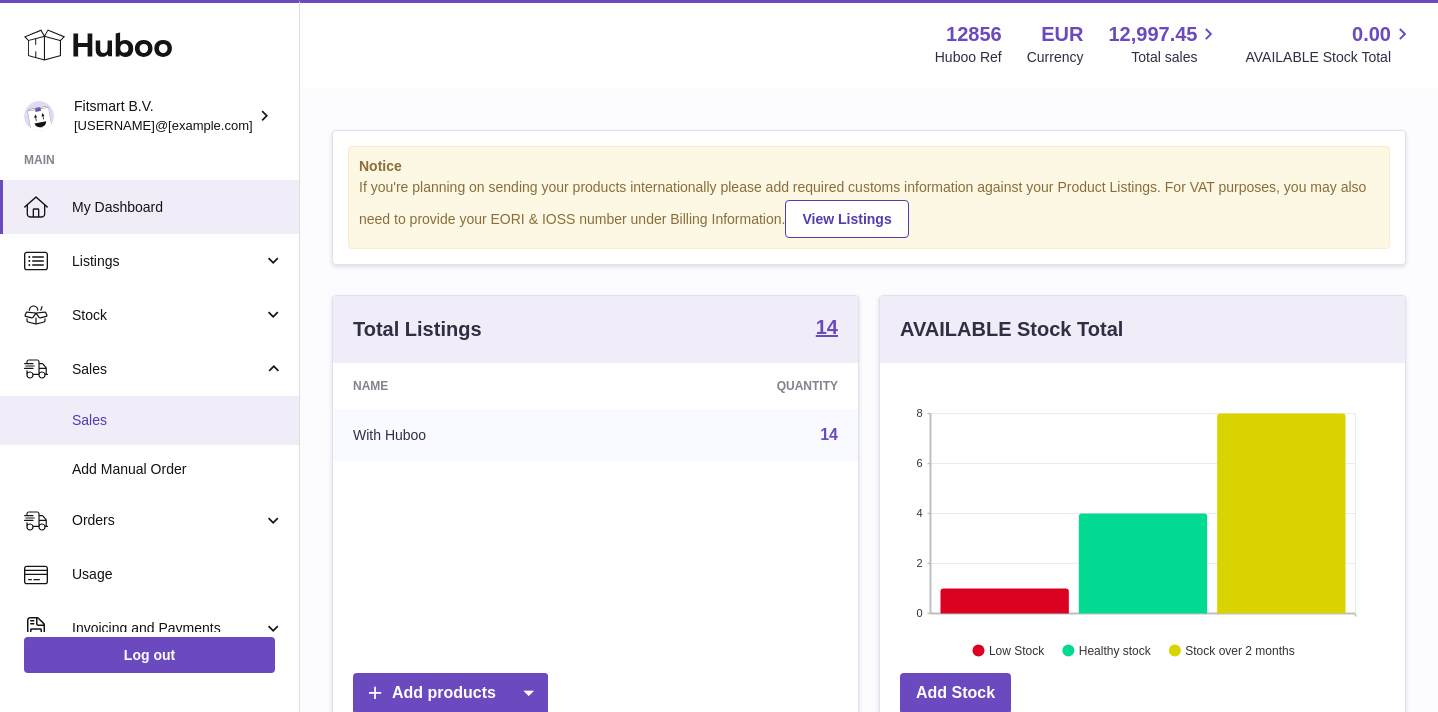click on "Sales" at bounding box center [178, 420] 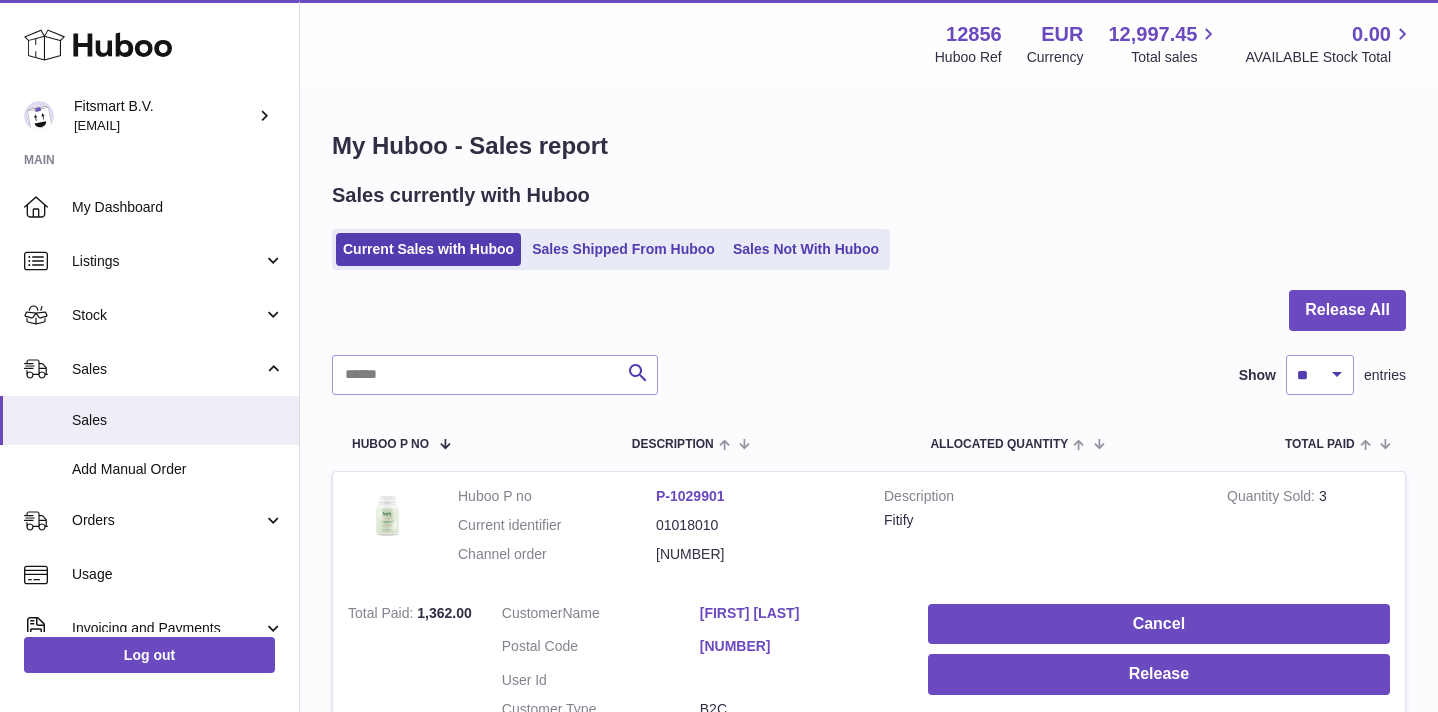 scroll, scrollTop: 0, scrollLeft: 0, axis: both 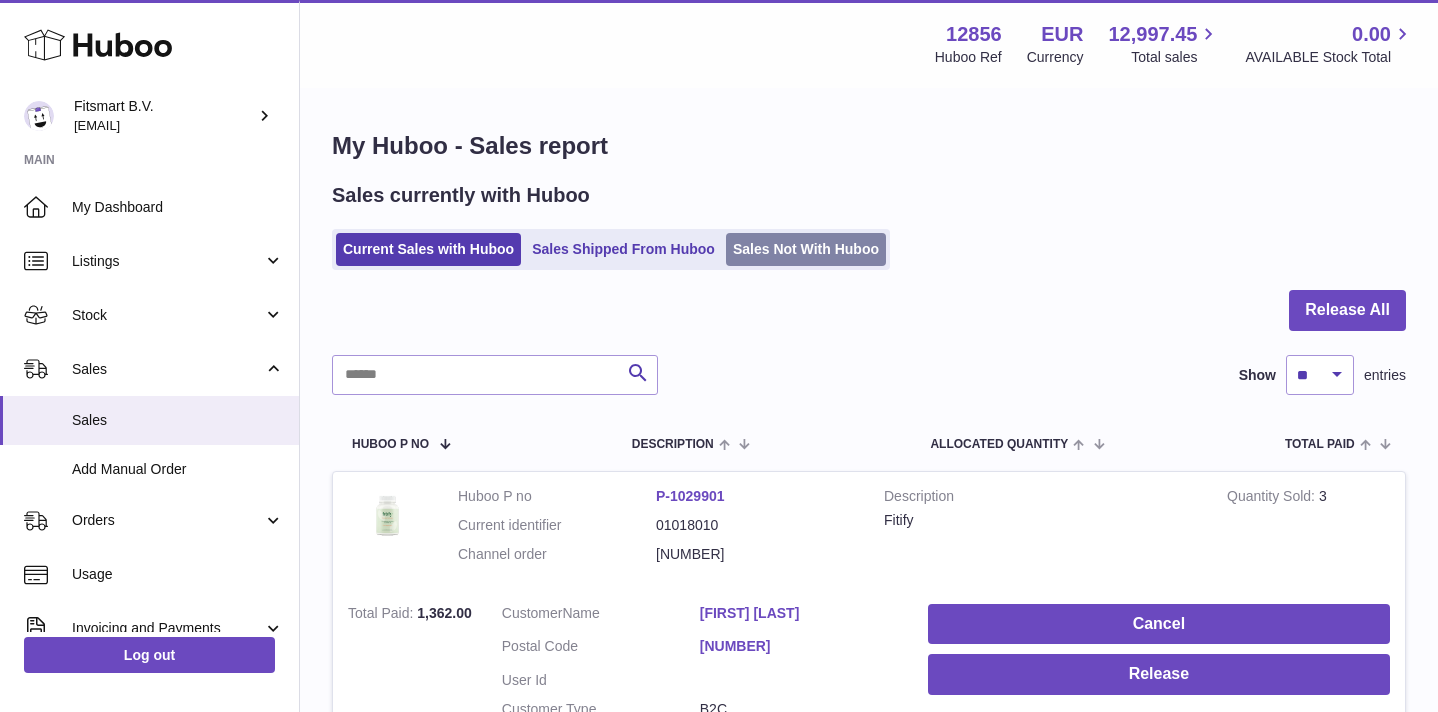 click on "Sales Not With Huboo" at bounding box center (806, 249) 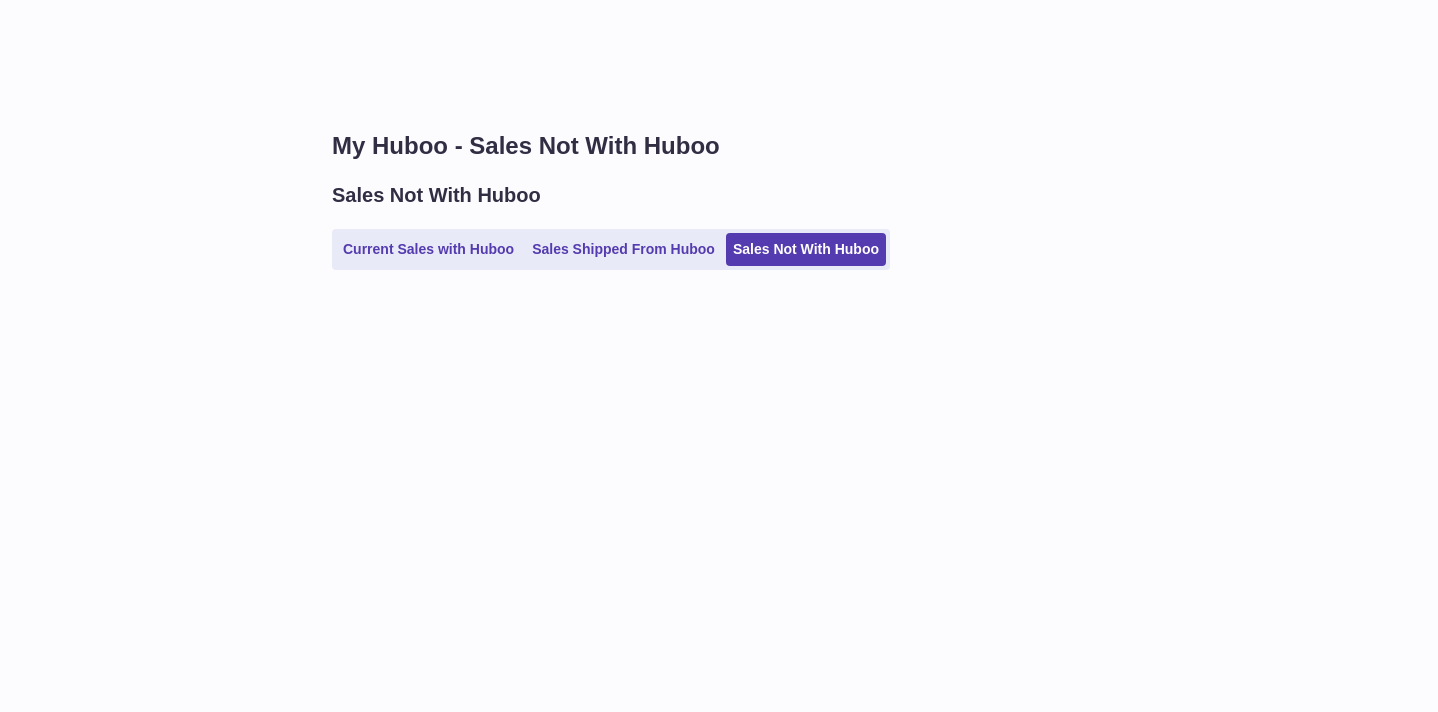 scroll, scrollTop: 0, scrollLeft: 0, axis: both 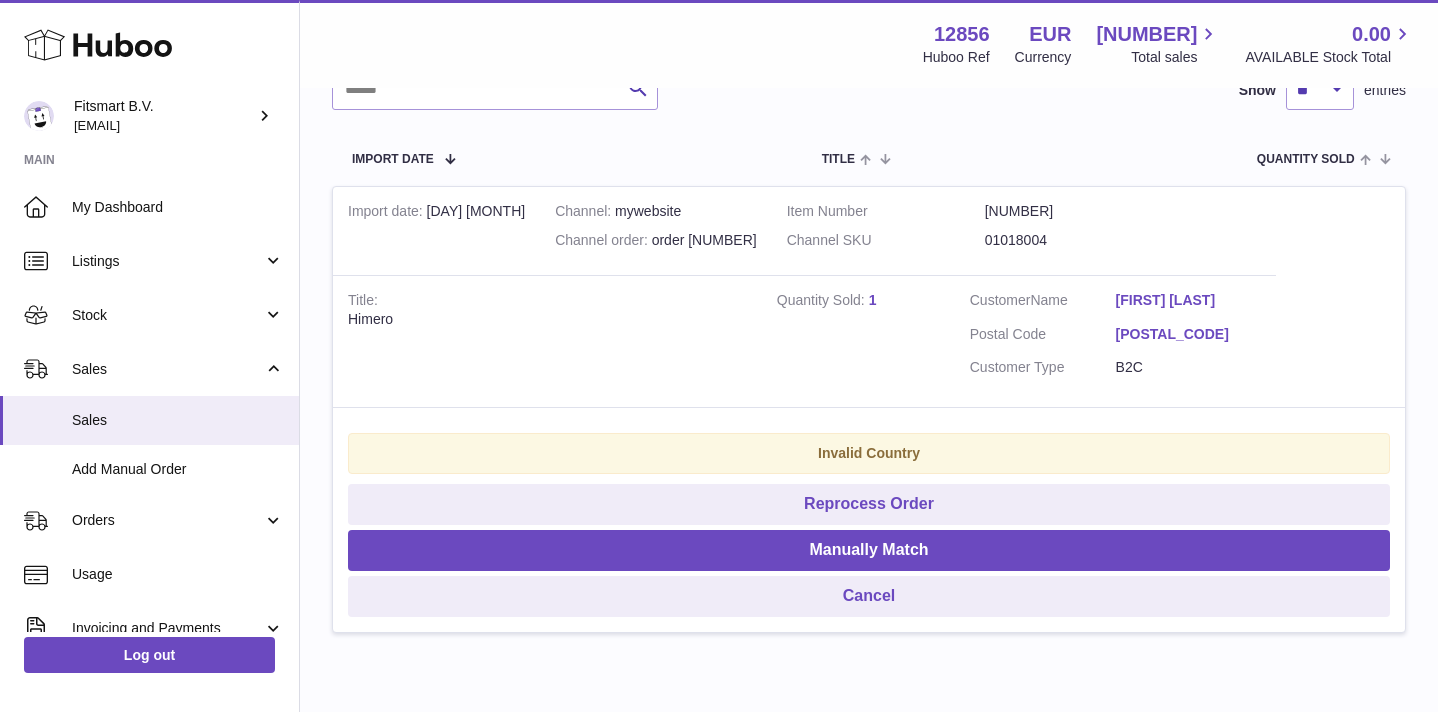 click on "Channel order 2012729-1" at bounding box center (656, 240) 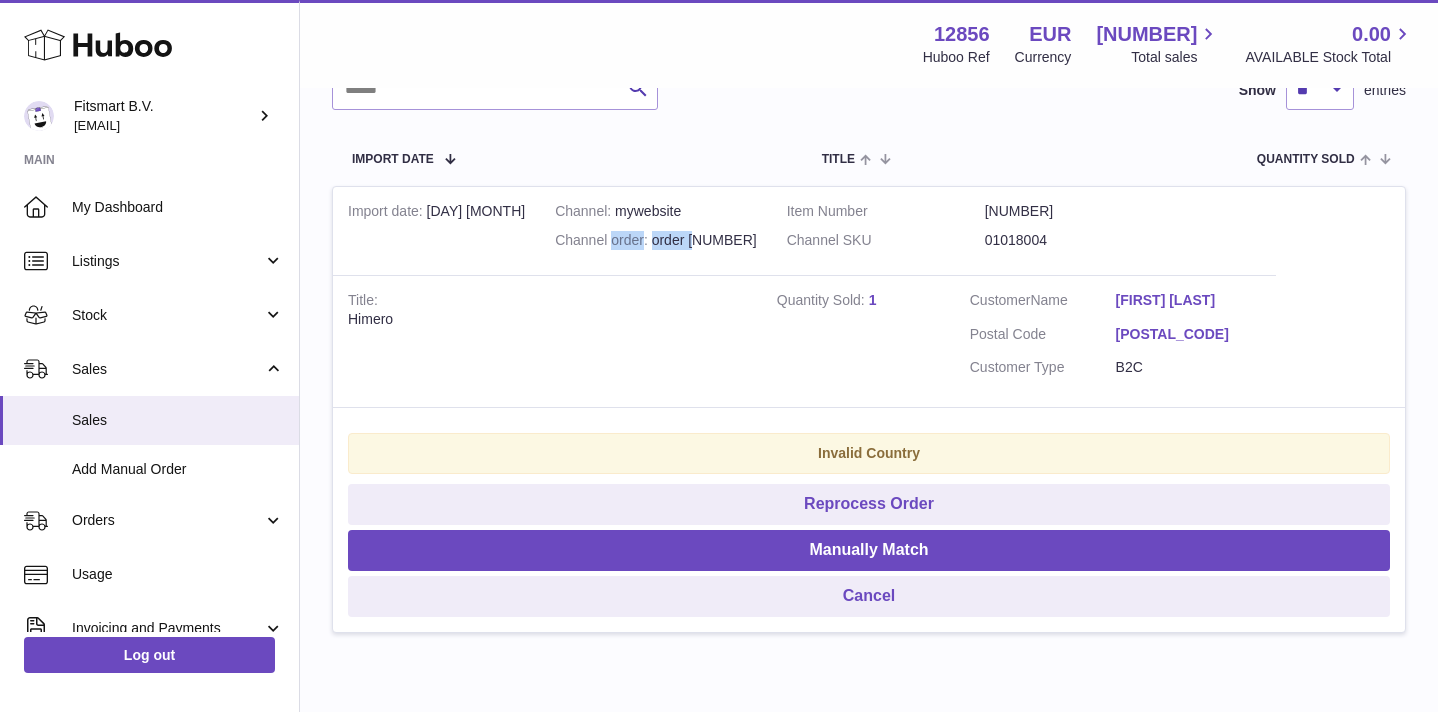 click on "Channel order 2012729-1" at bounding box center (656, 240) 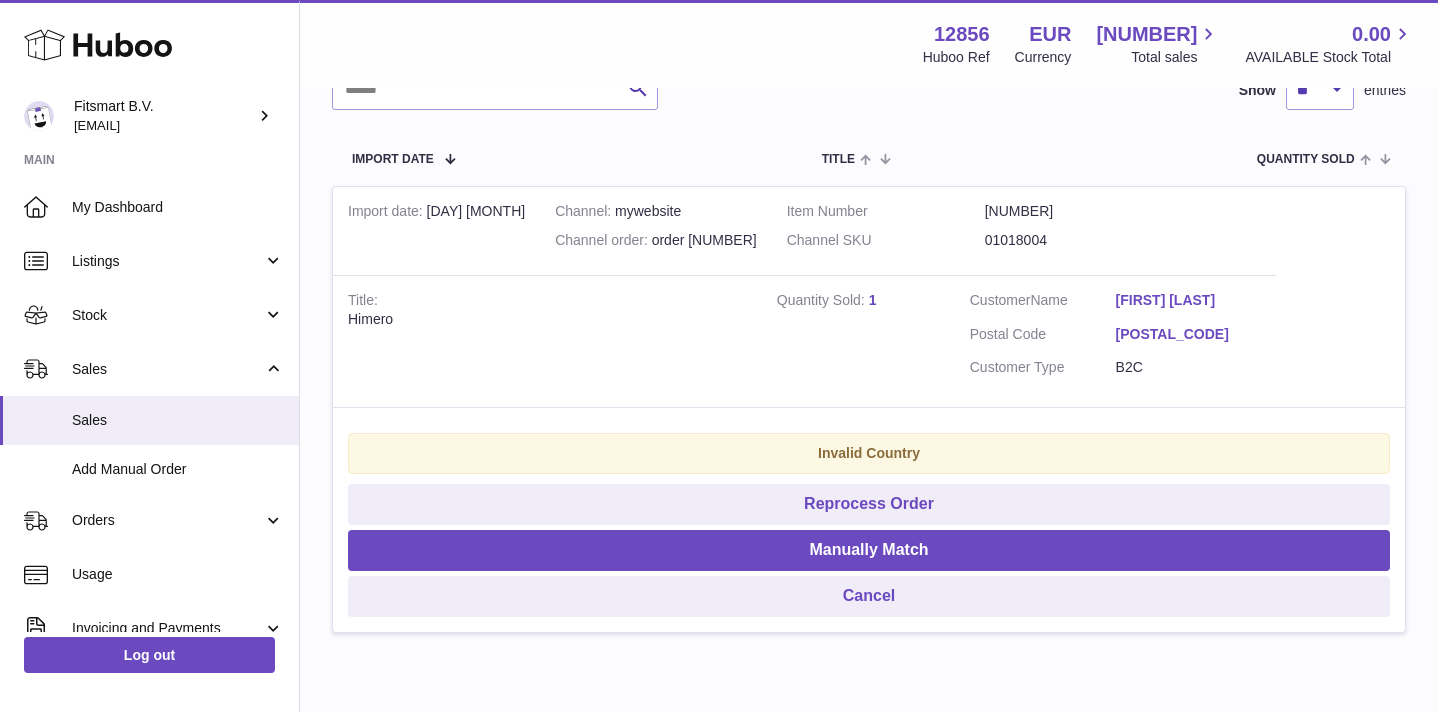 click on "Quantity Sold
1" at bounding box center [858, 341] 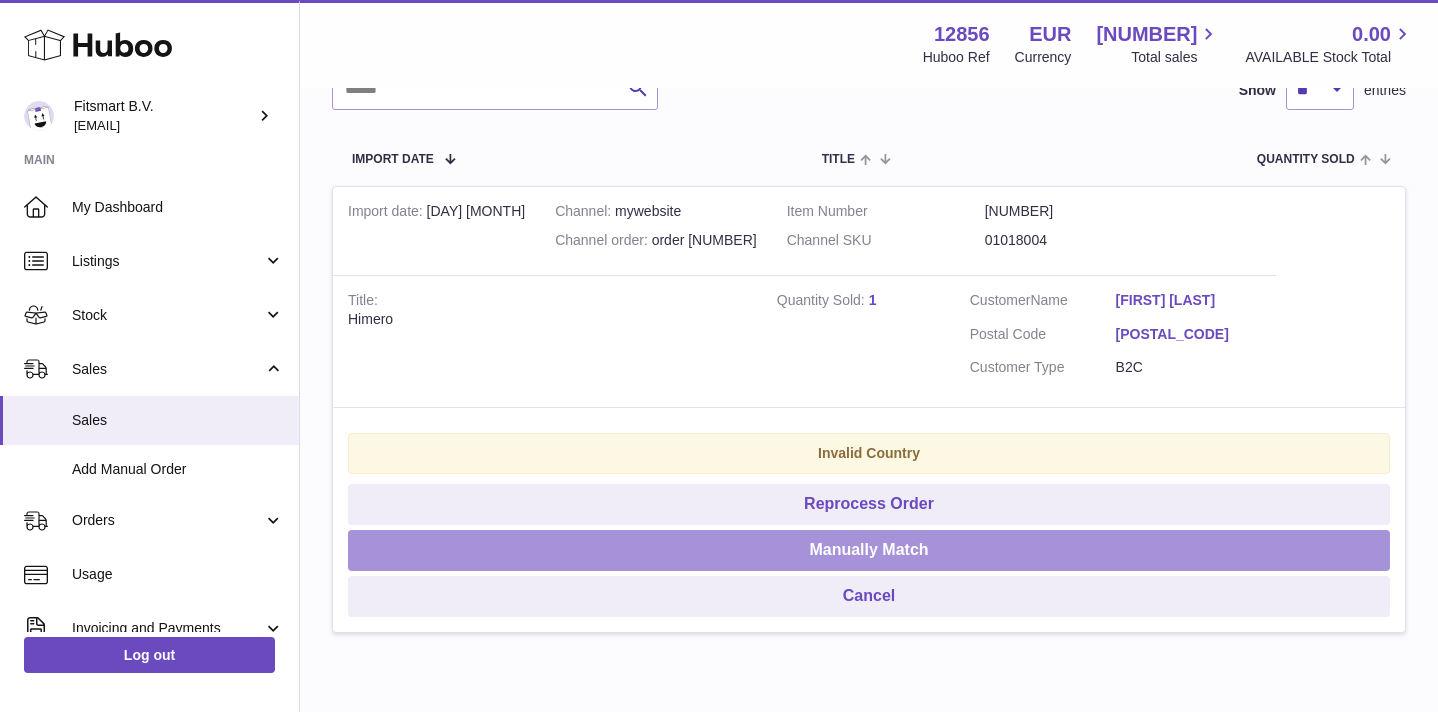 click on "Manually Match" at bounding box center [869, 550] 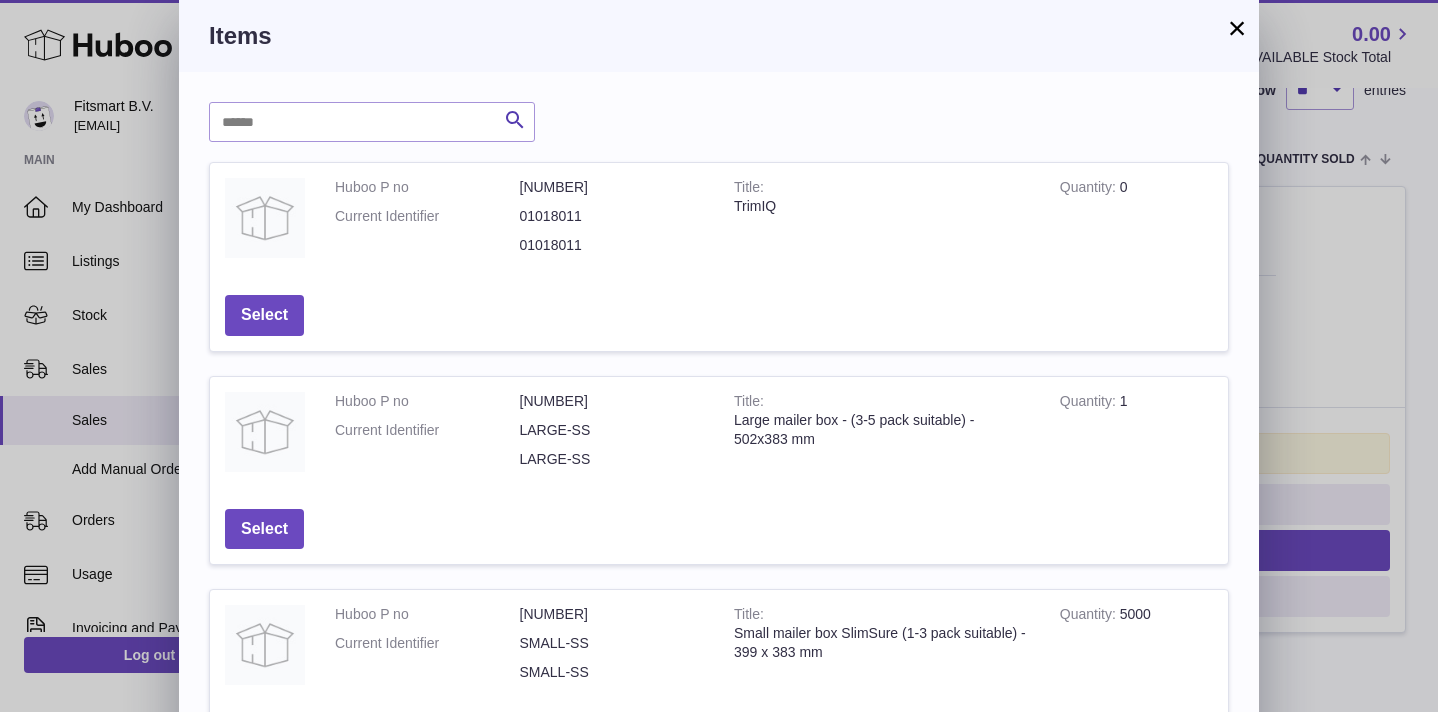 scroll, scrollTop: 672, scrollLeft: 0, axis: vertical 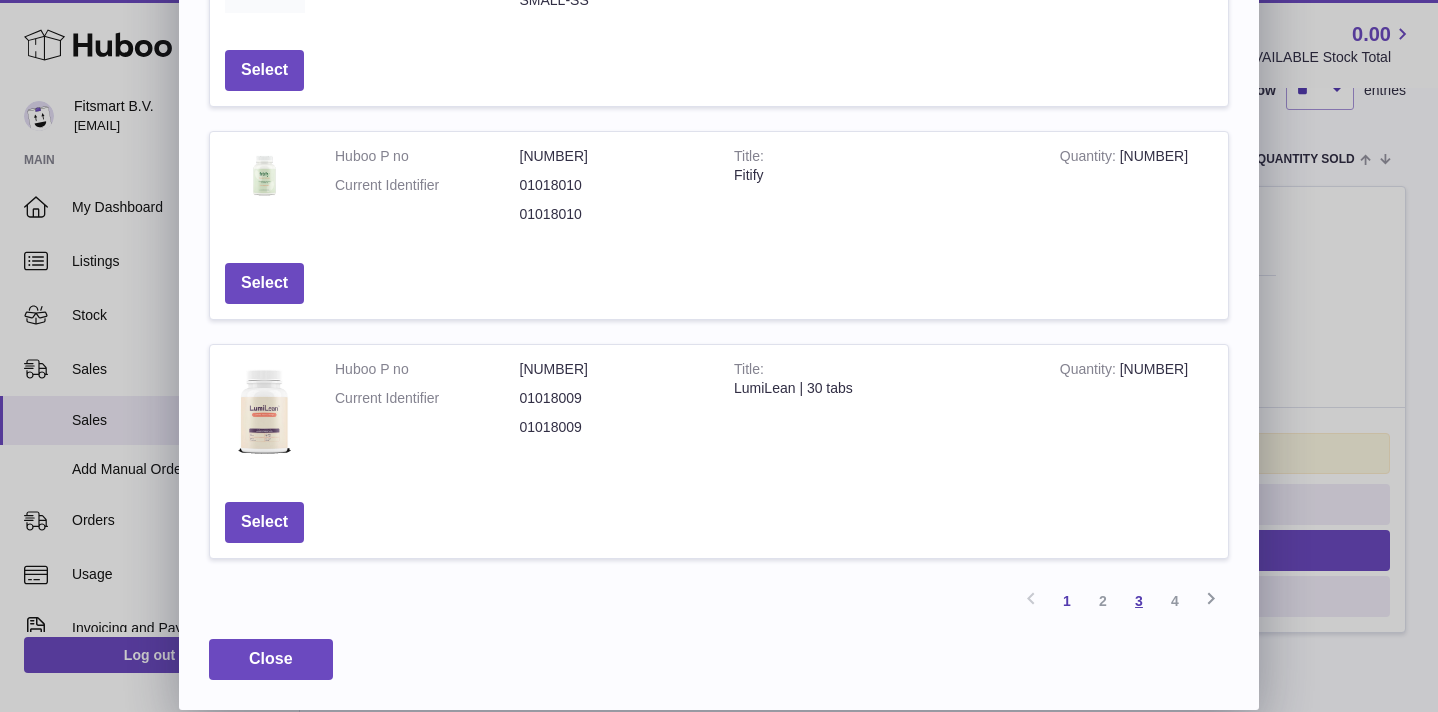 click on "3" at bounding box center (1139, 601) 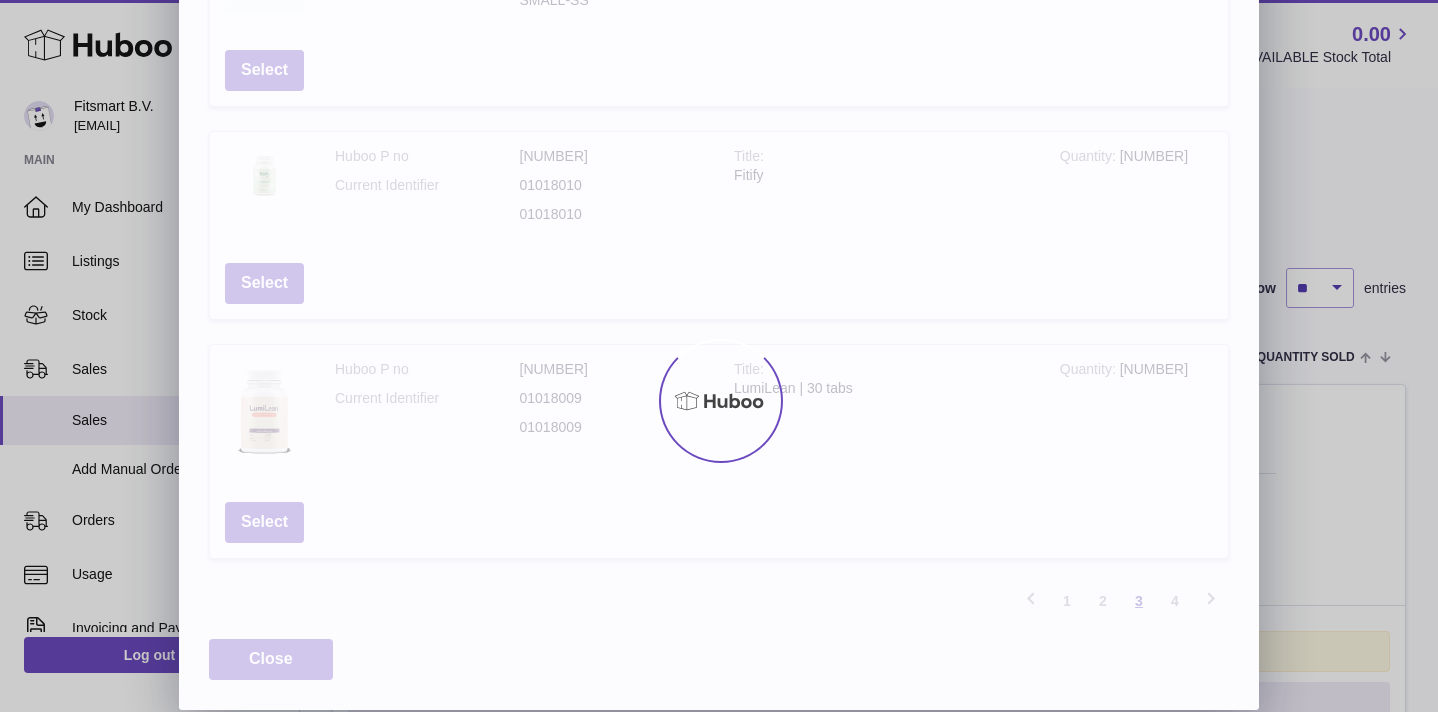 scroll, scrollTop: 90, scrollLeft: 0, axis: vertical 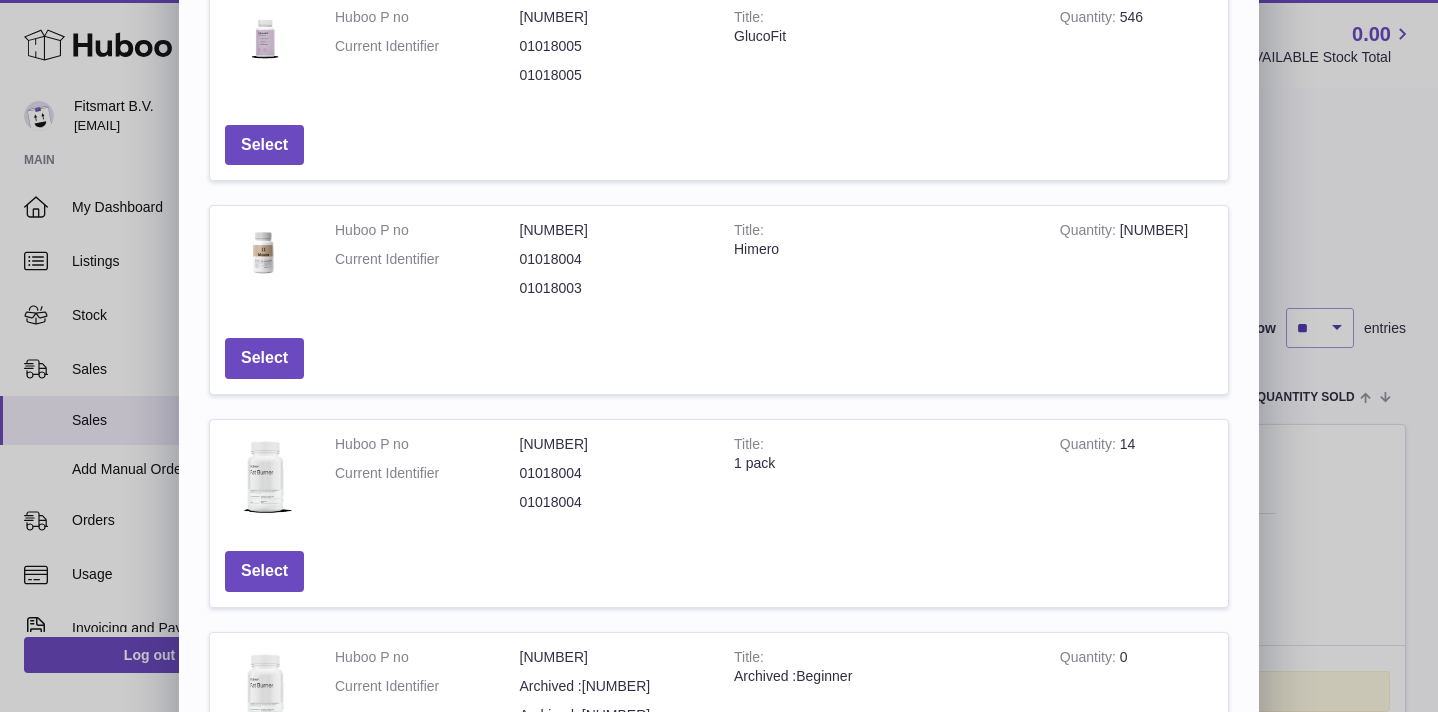 click on "Select" at bounding box center [264, 358] 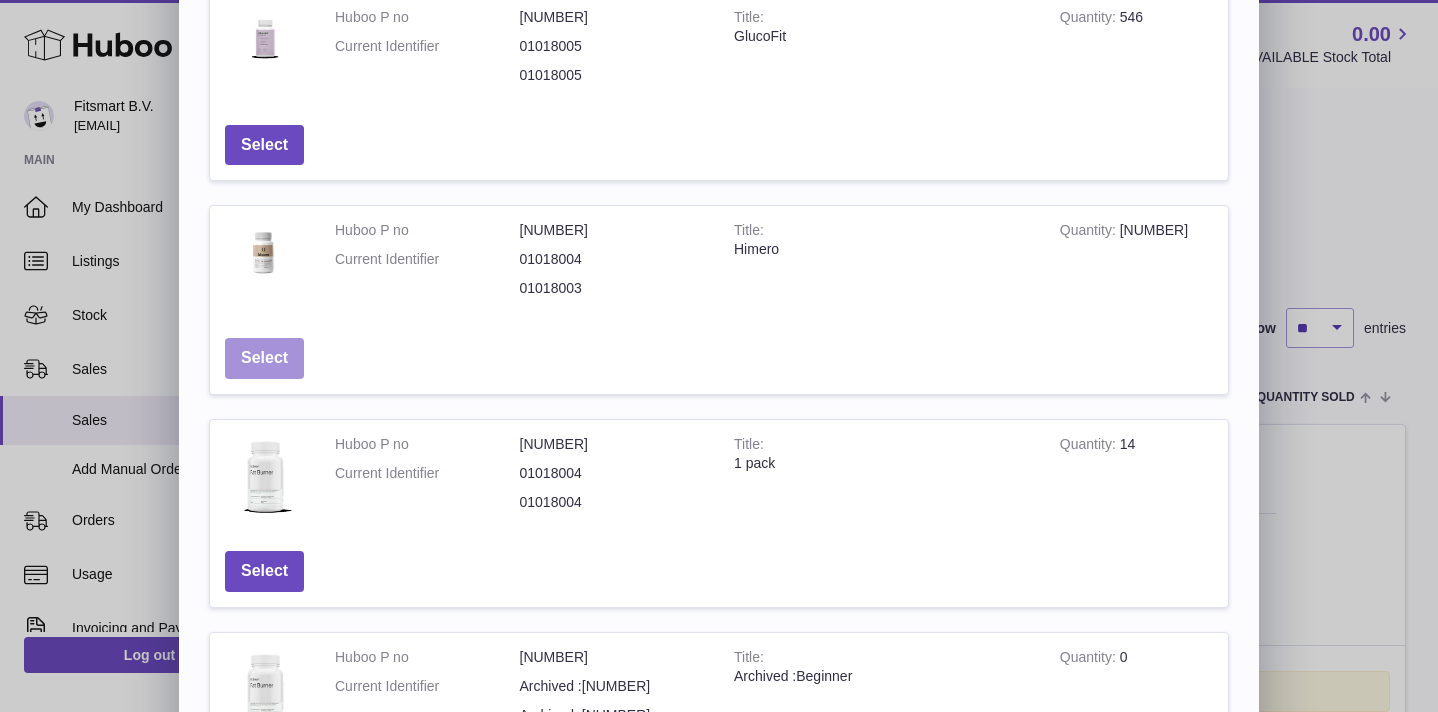 click on "Select" at bounding box center [264, 358] 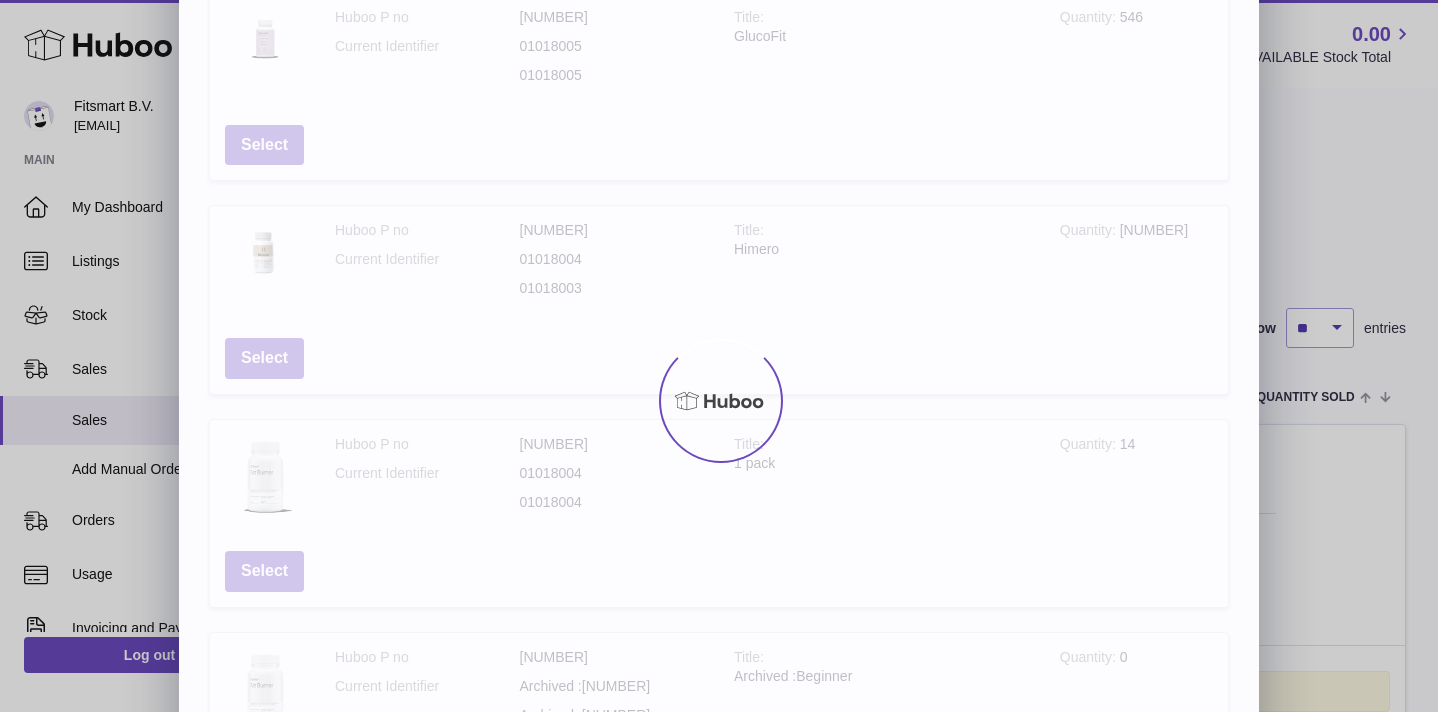 scroll, scrollTop: 0, scrollLeft: 0, axis: both 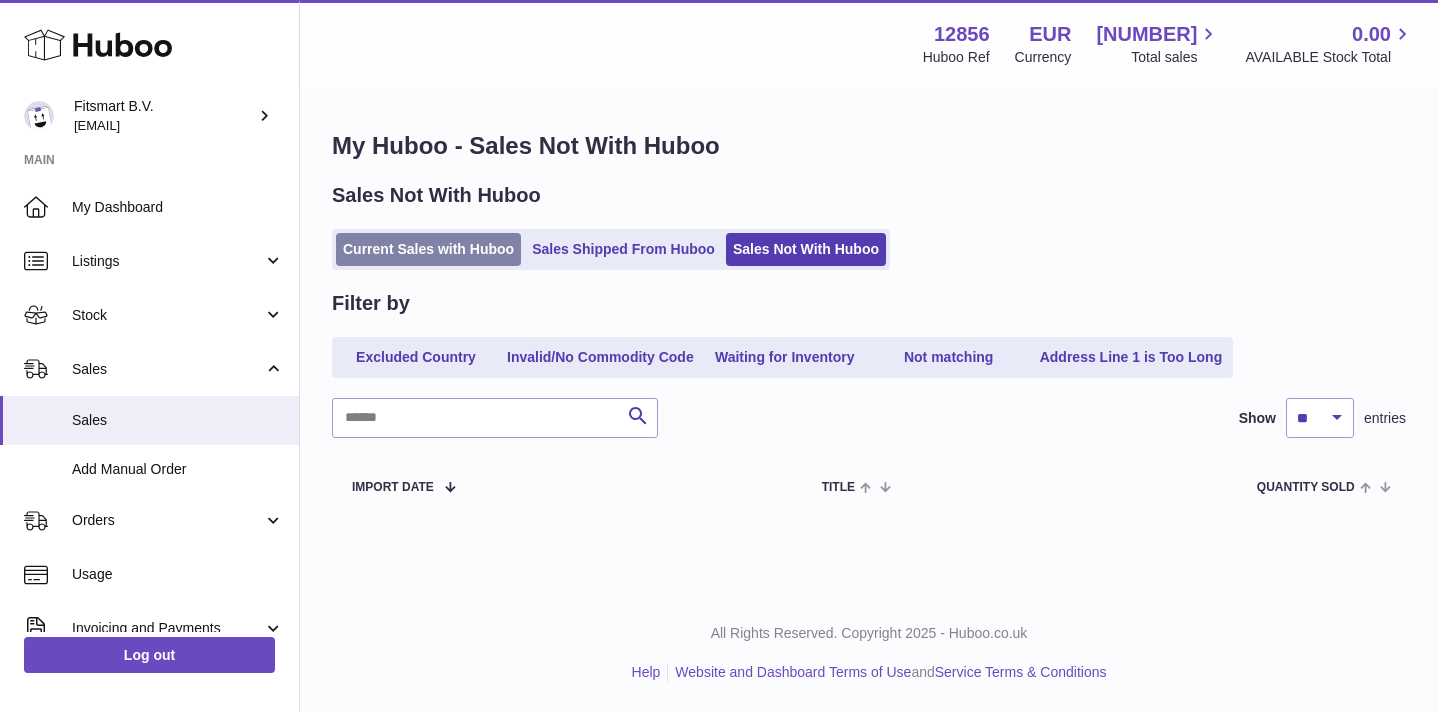 click on "Current Sales with Huboo" at bounding box center (428, 249) 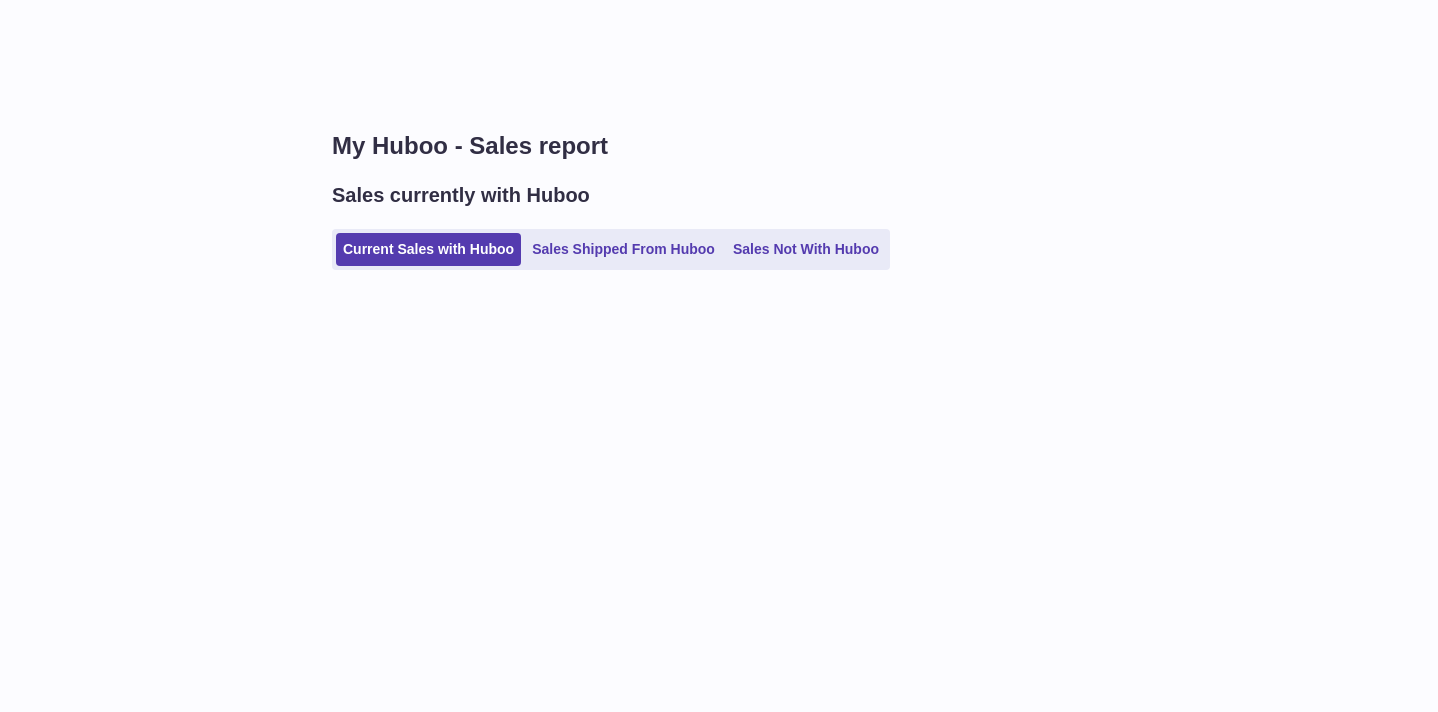 scroll, scrollTop: 0, scrollLeft: 0, axis: both 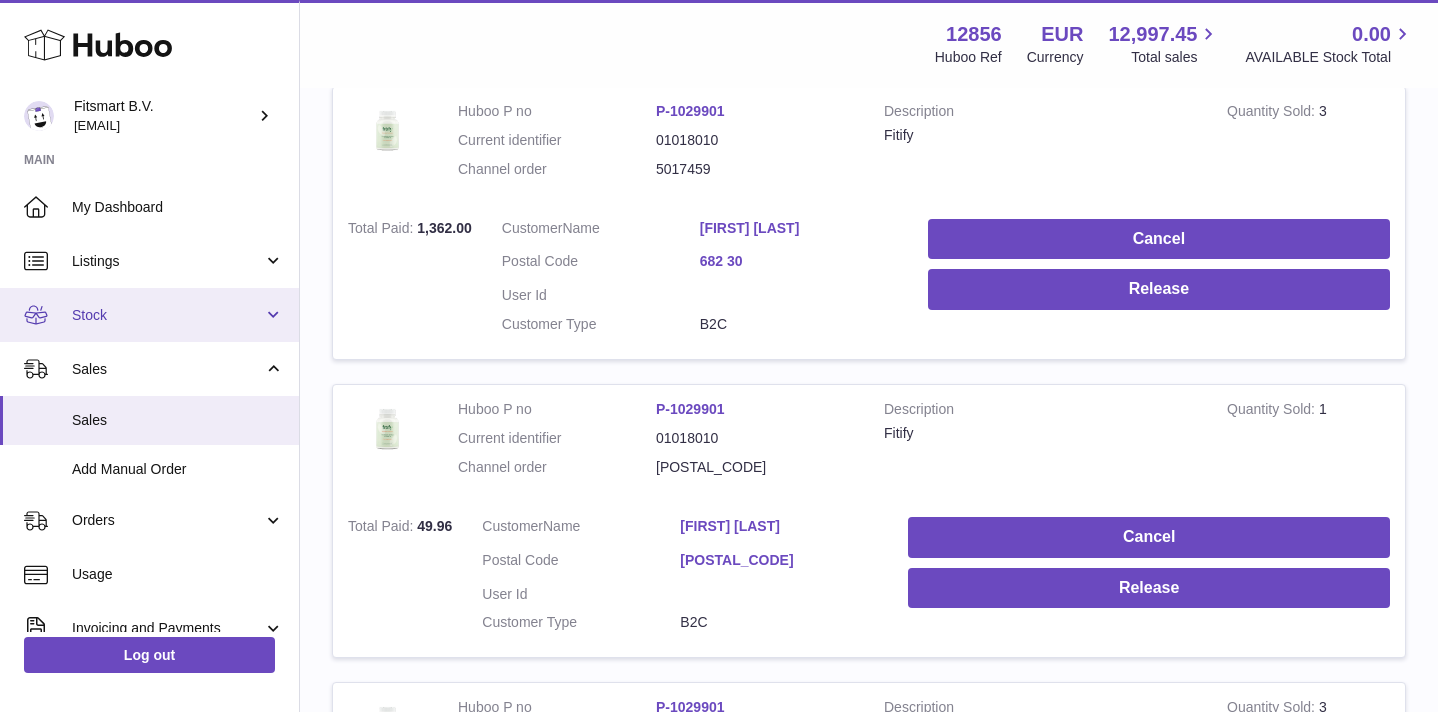 click on "Stock" at bounding box center [167, 315] 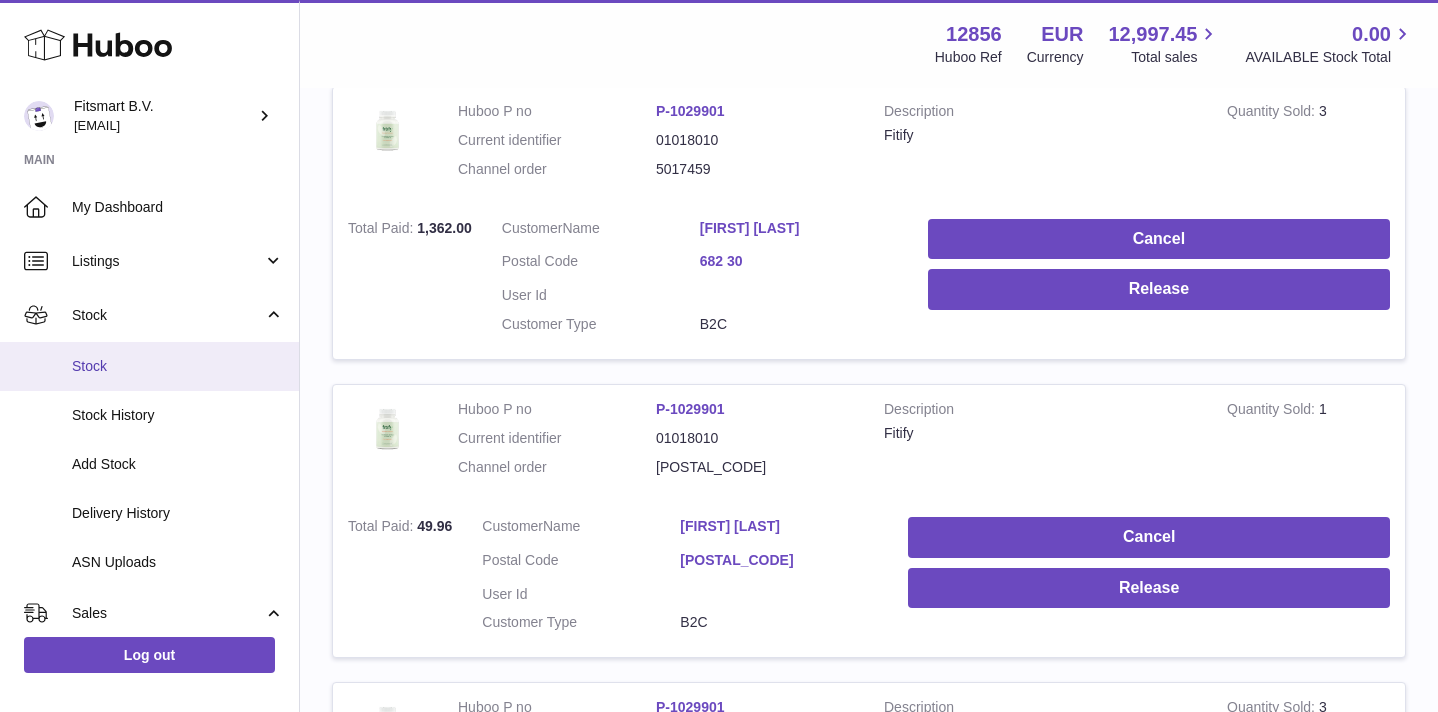 click on "Stock" at bounding box center (178, 366) 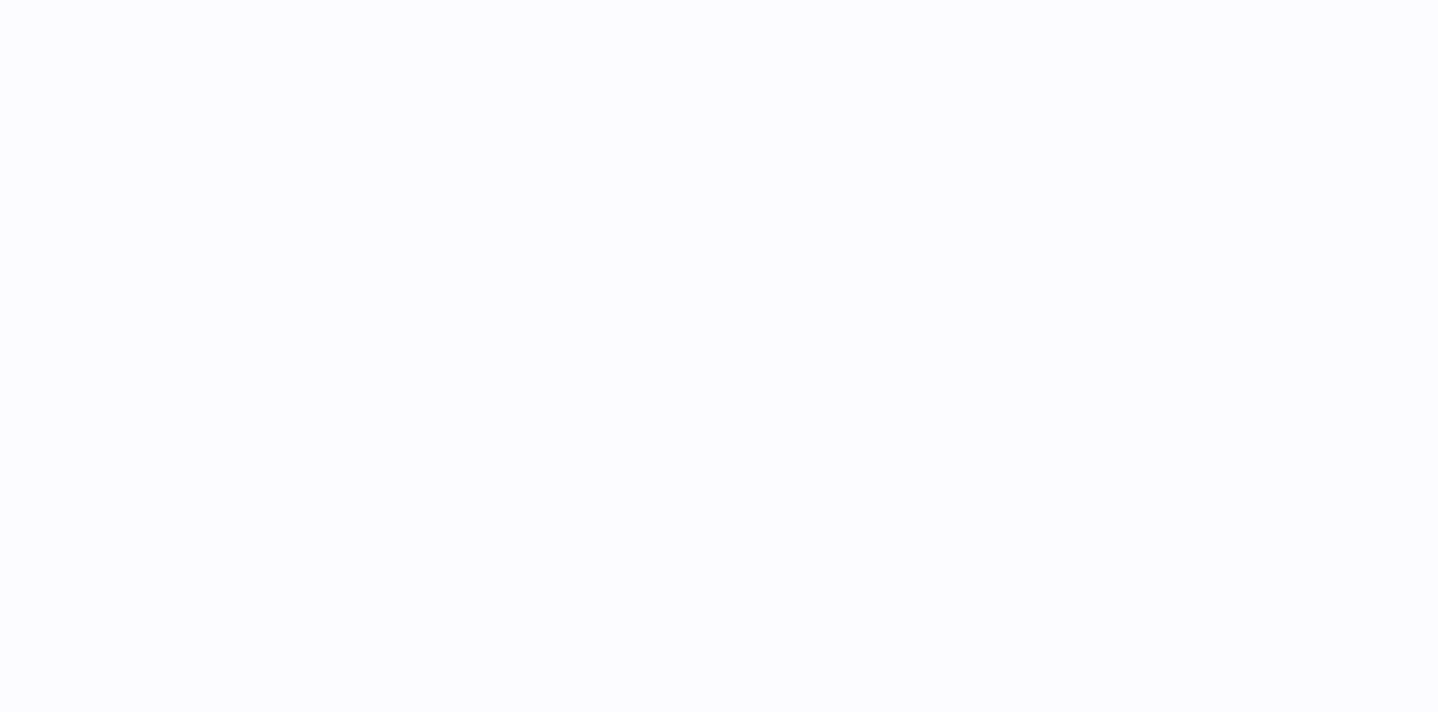 scroll, scrollTop: 0, scrollLeft: 0, axis: both 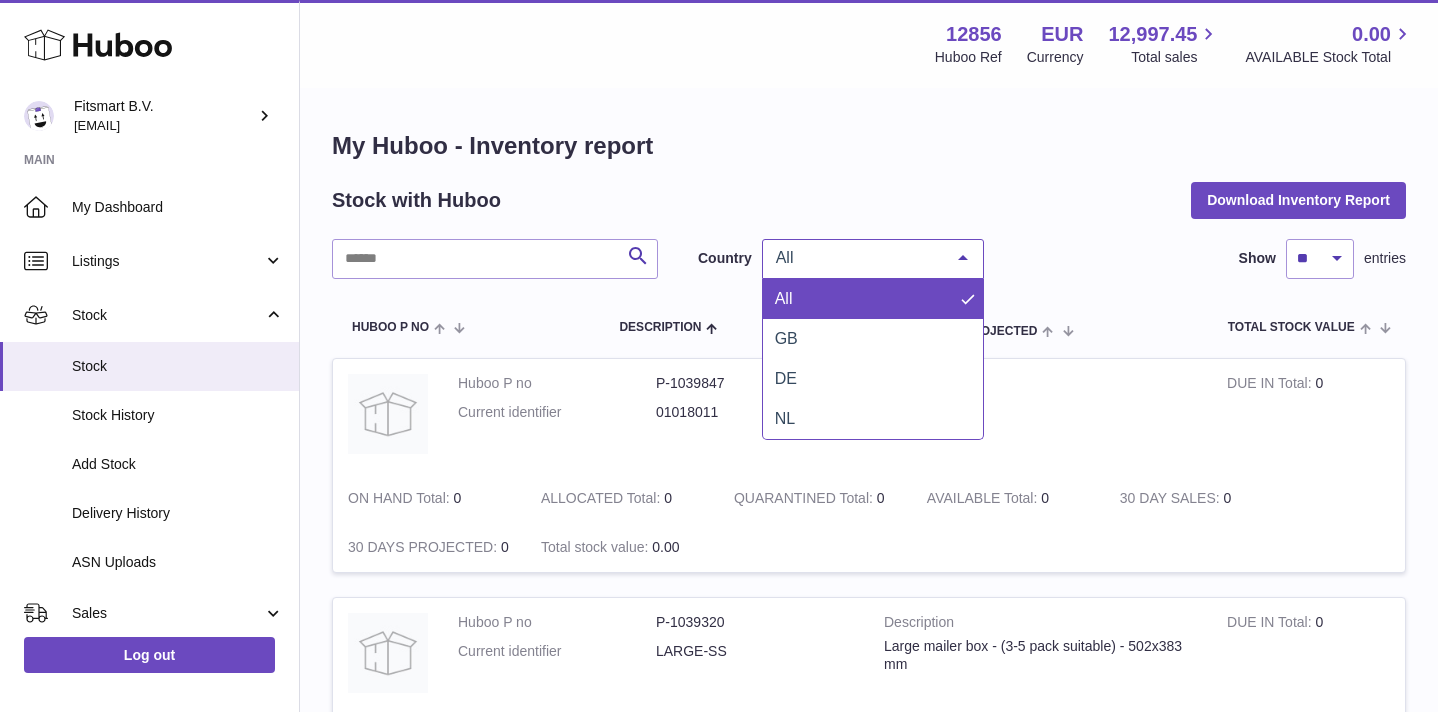 click on "All" at bounding box center [873, 259] 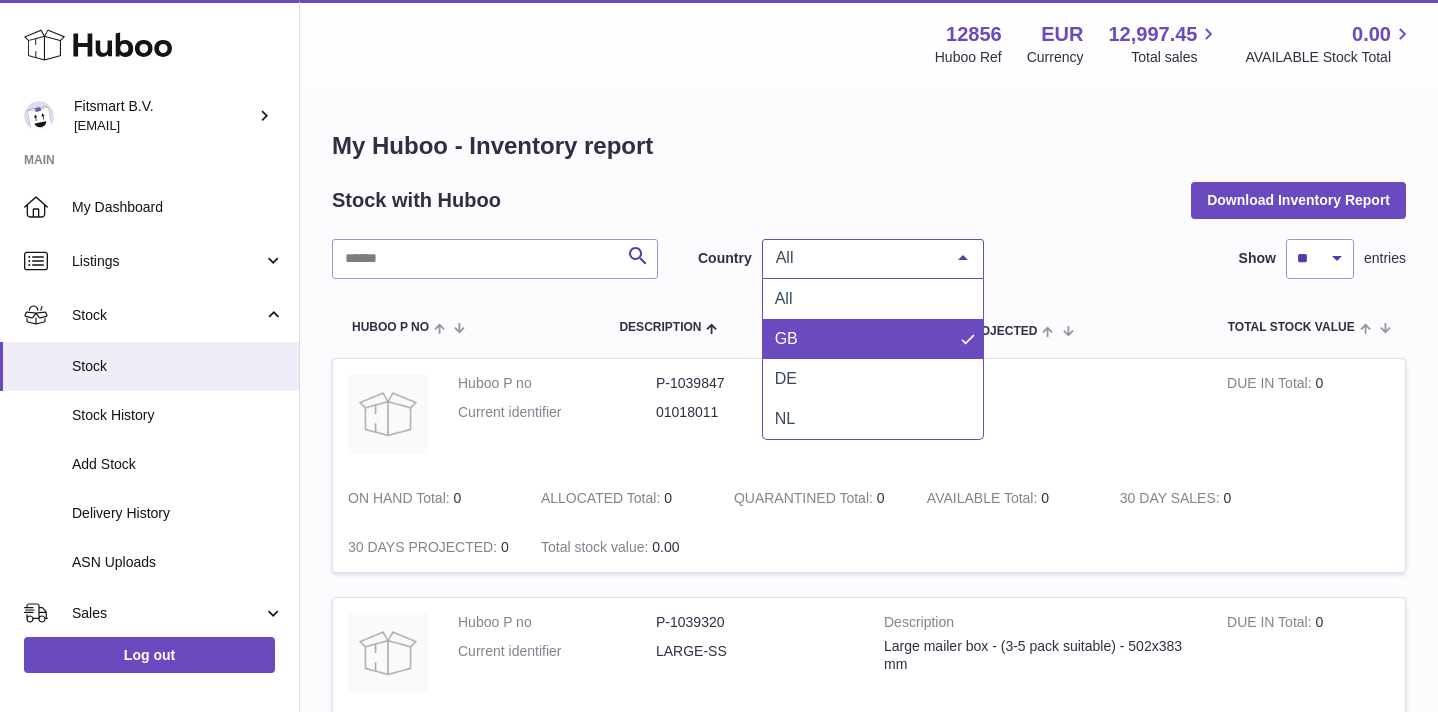 click on "GB" at bounding box center (873, 339) 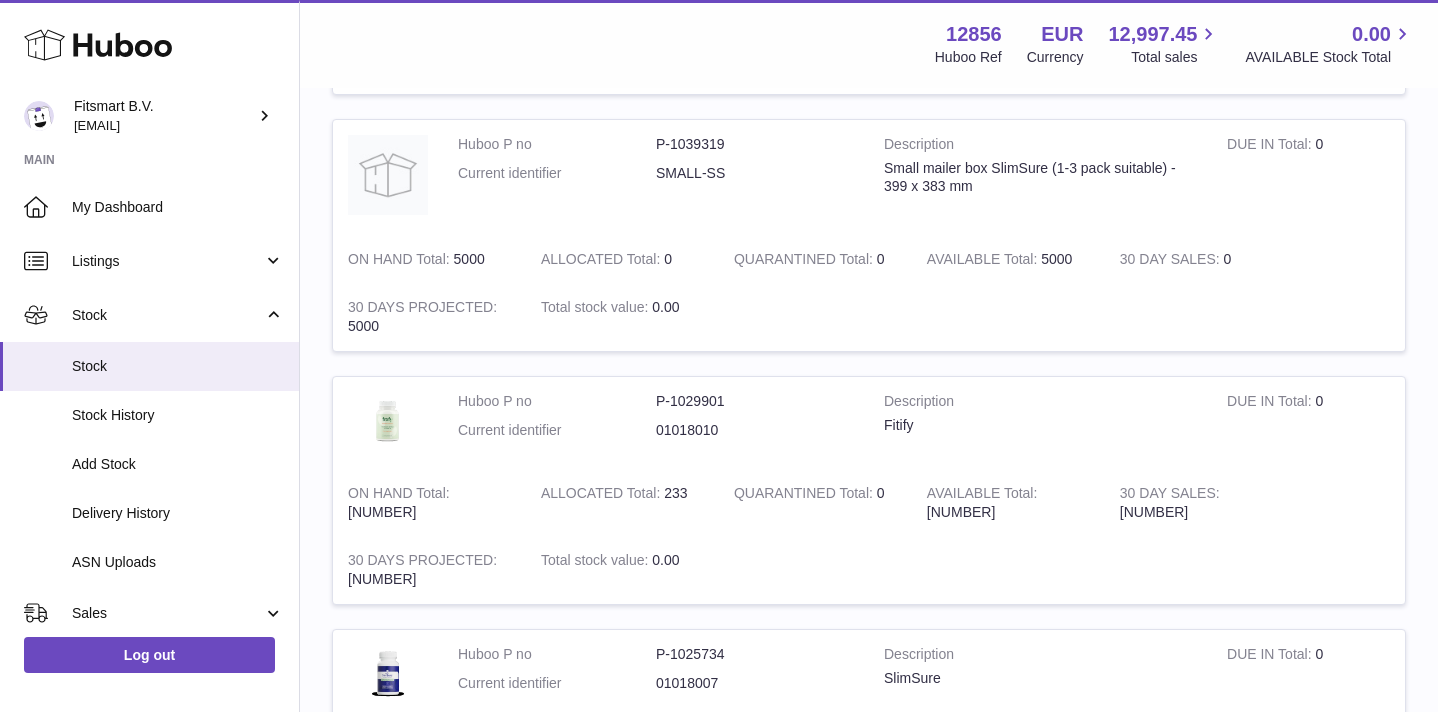scroll, scrollTop: 0, scrollLeft: 0, axis: both 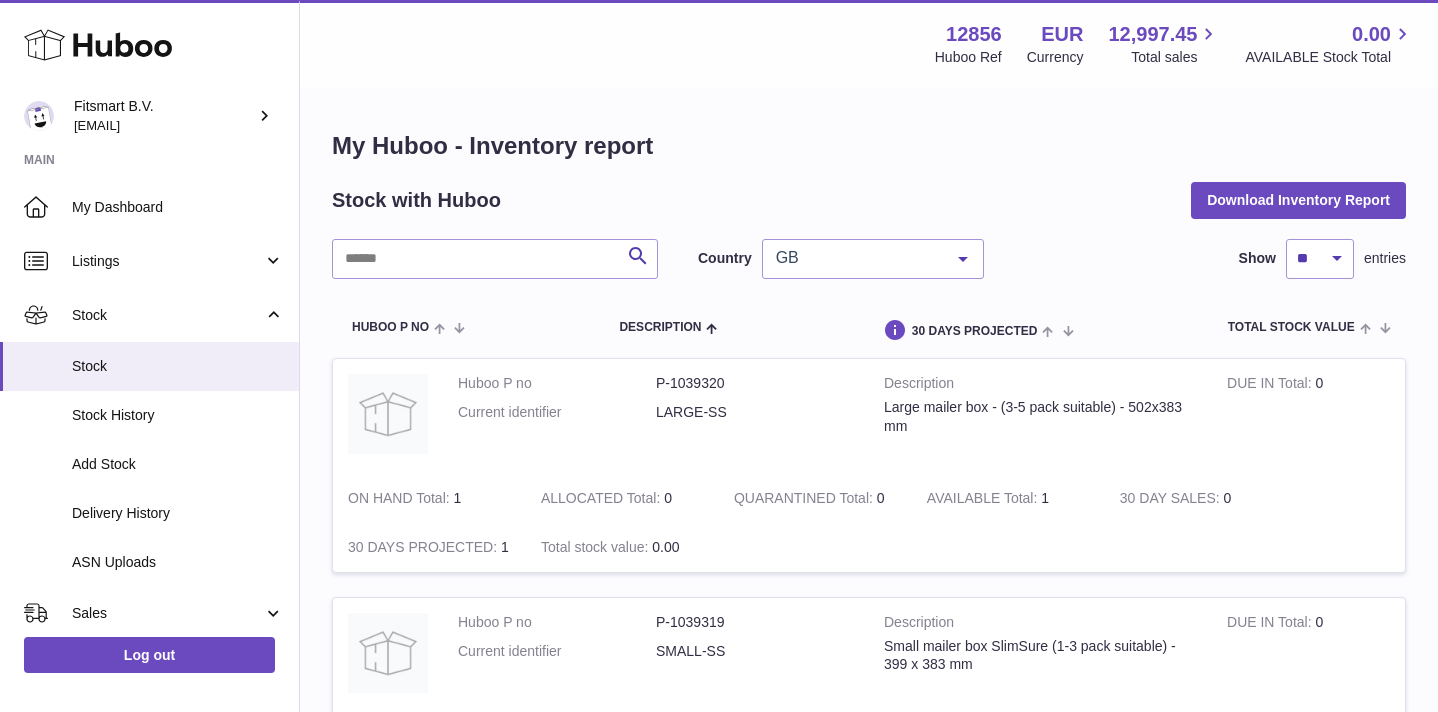 click on "GB" at bounding box center [857, 258] 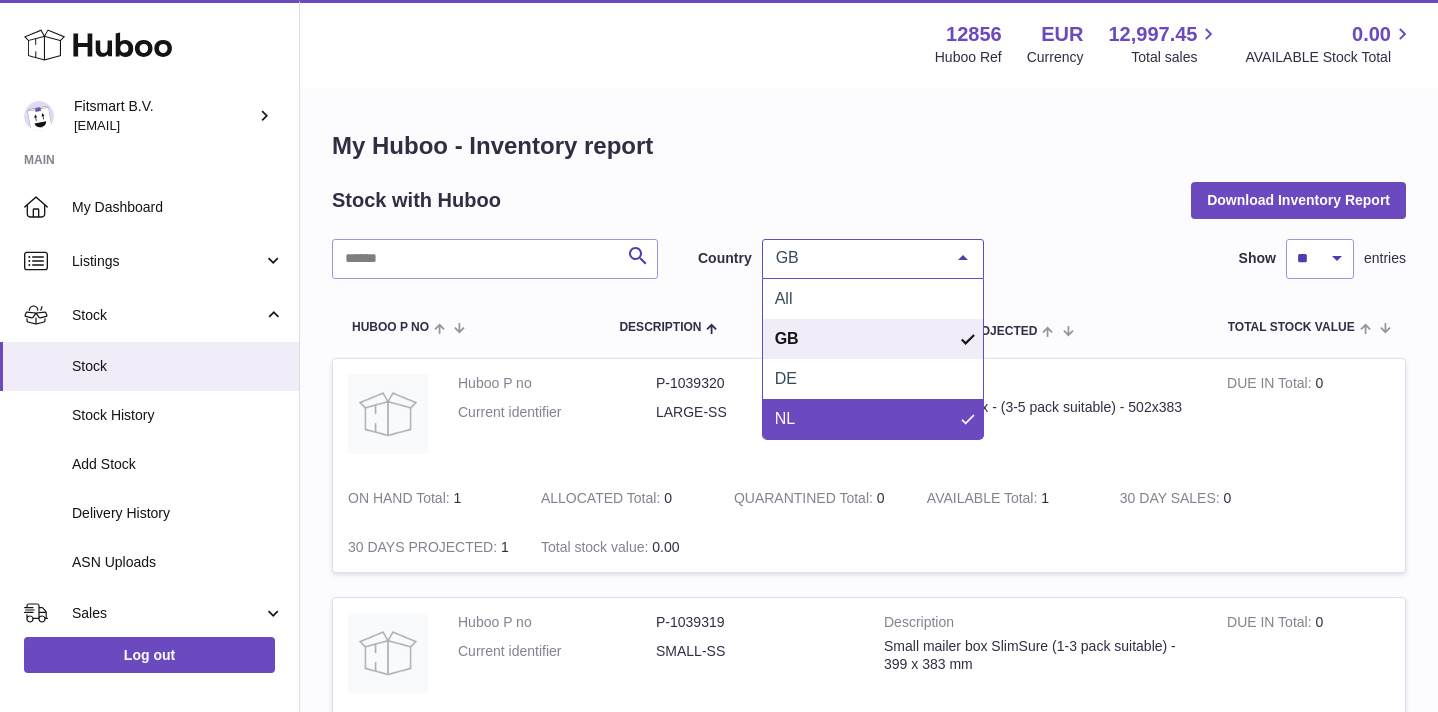 click on "NL" at bounding box center (785, 418) 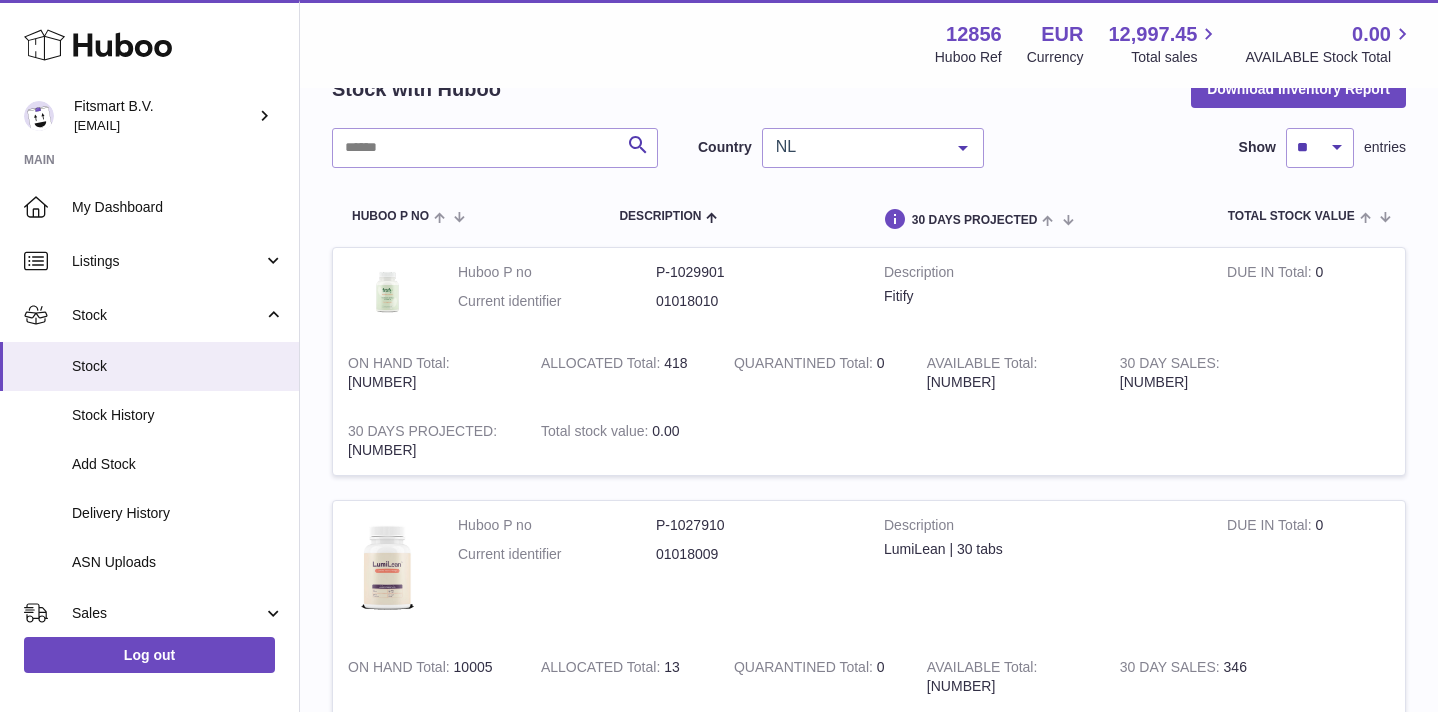 scroll, scrollTop: 109, scrollLeft: 0, axis: vertical 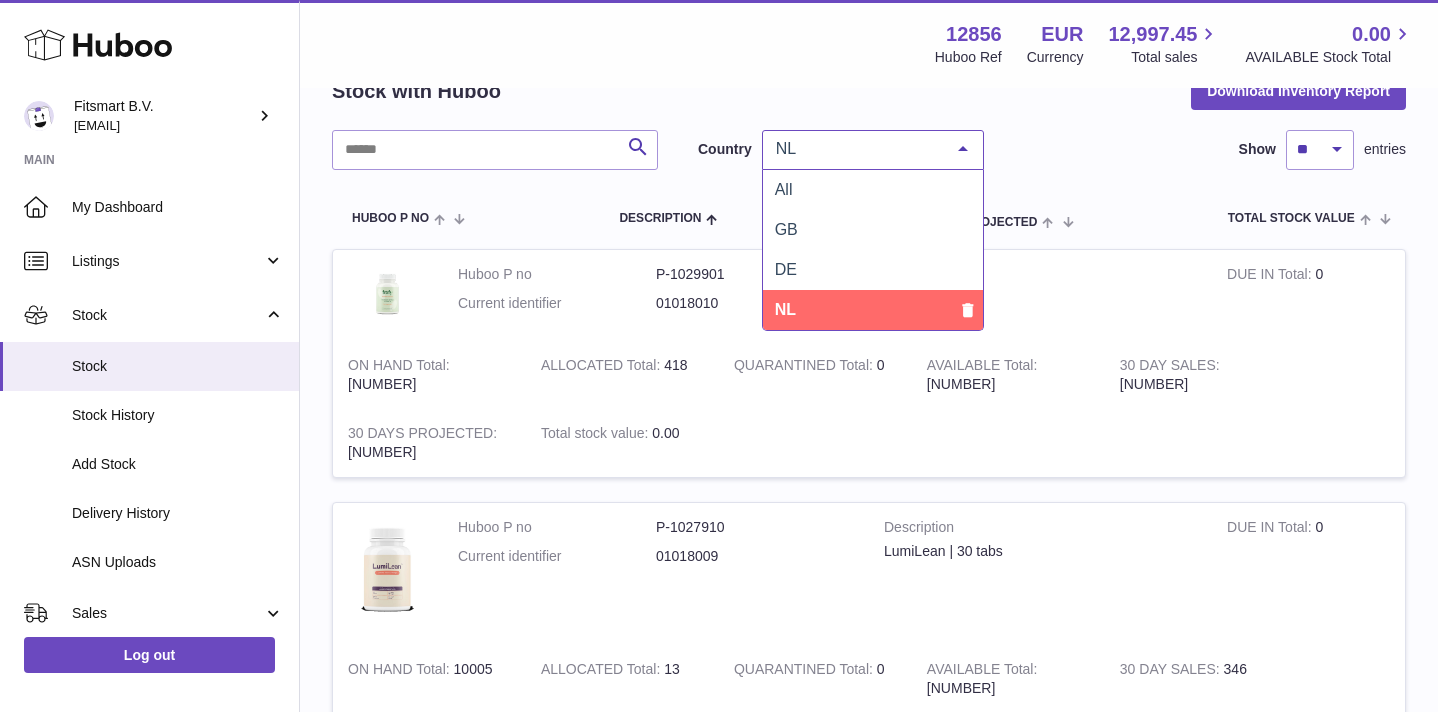 click on "NL" at bounding box center (857, 149) 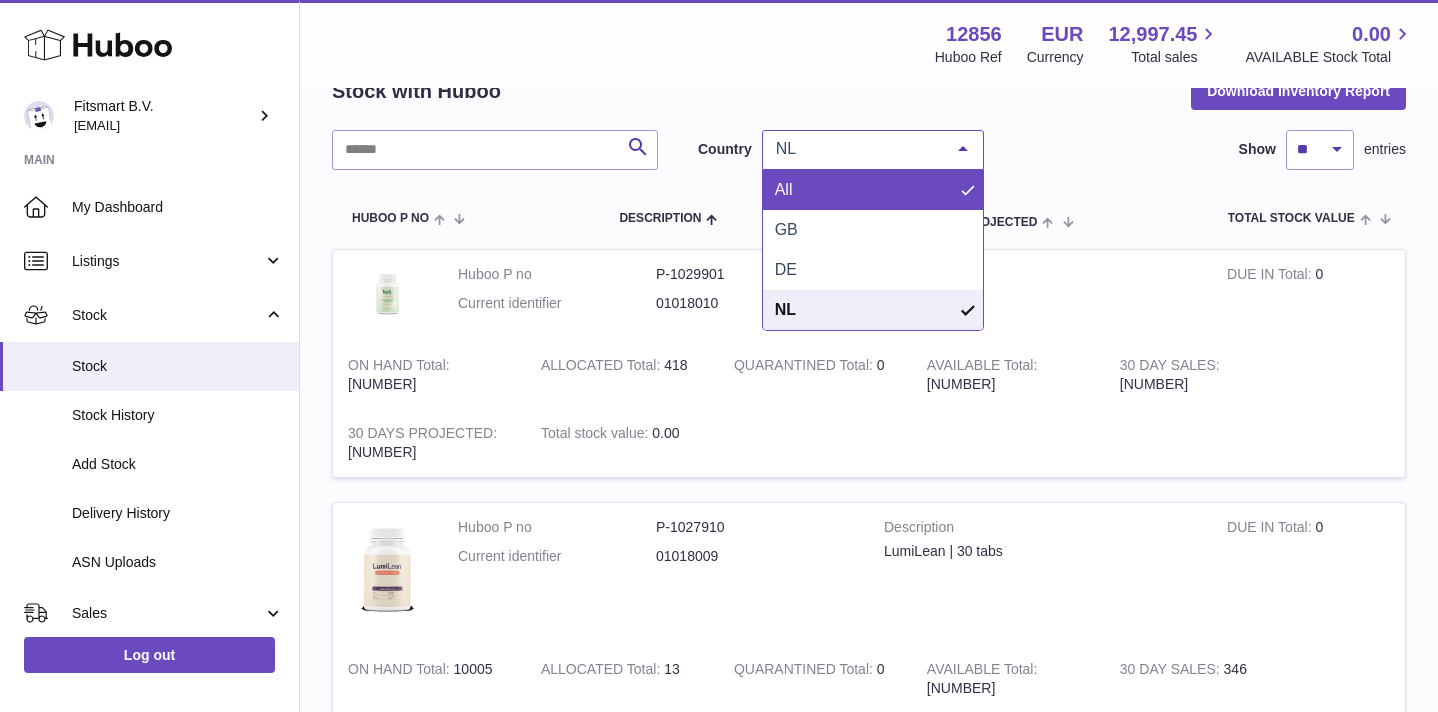 click on "All" at bounding box center [784, 189] 